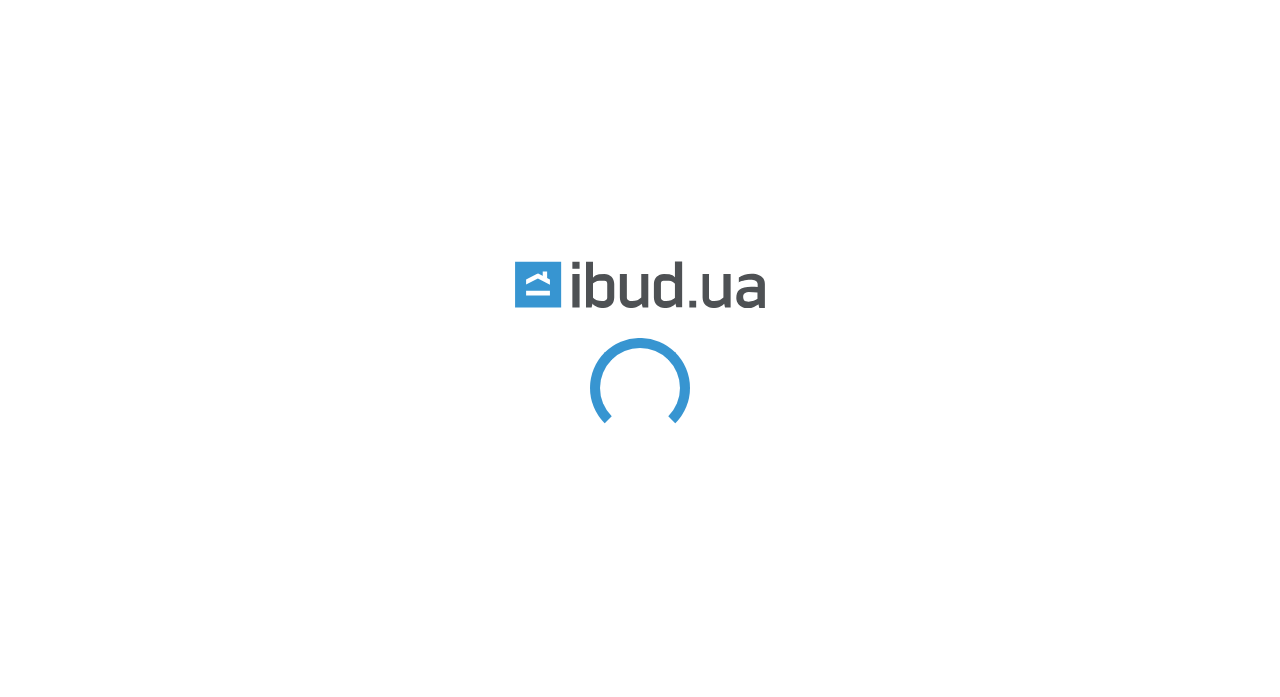 scroll, scrollTop: 0, scrollLeft: 0, axis: both 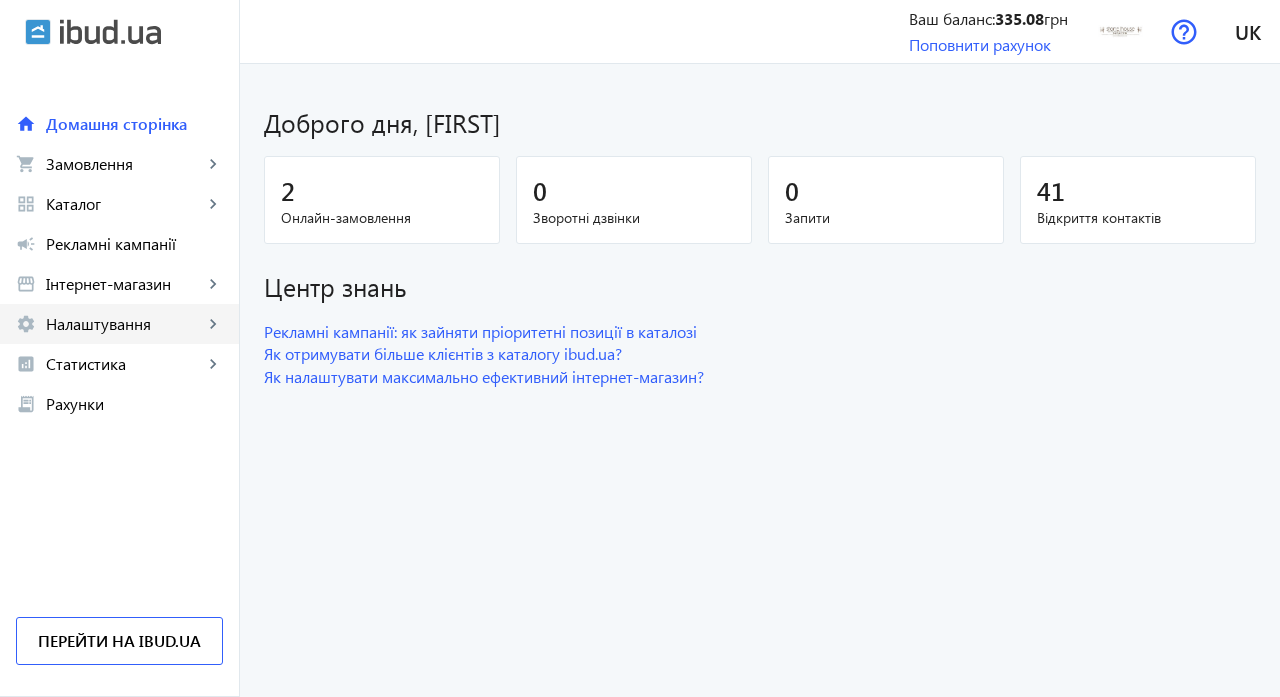click on "Налаштування" 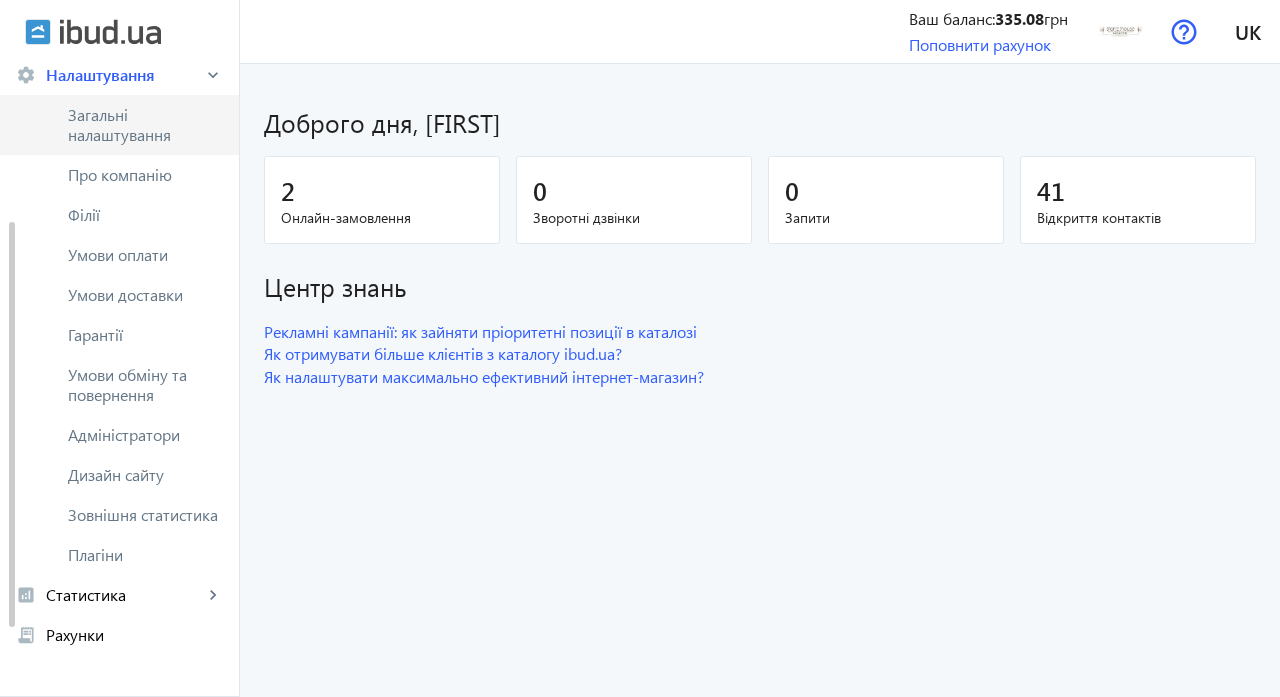 scroll, scrollTop: 254, scrollLeft: 0, axis: vertical 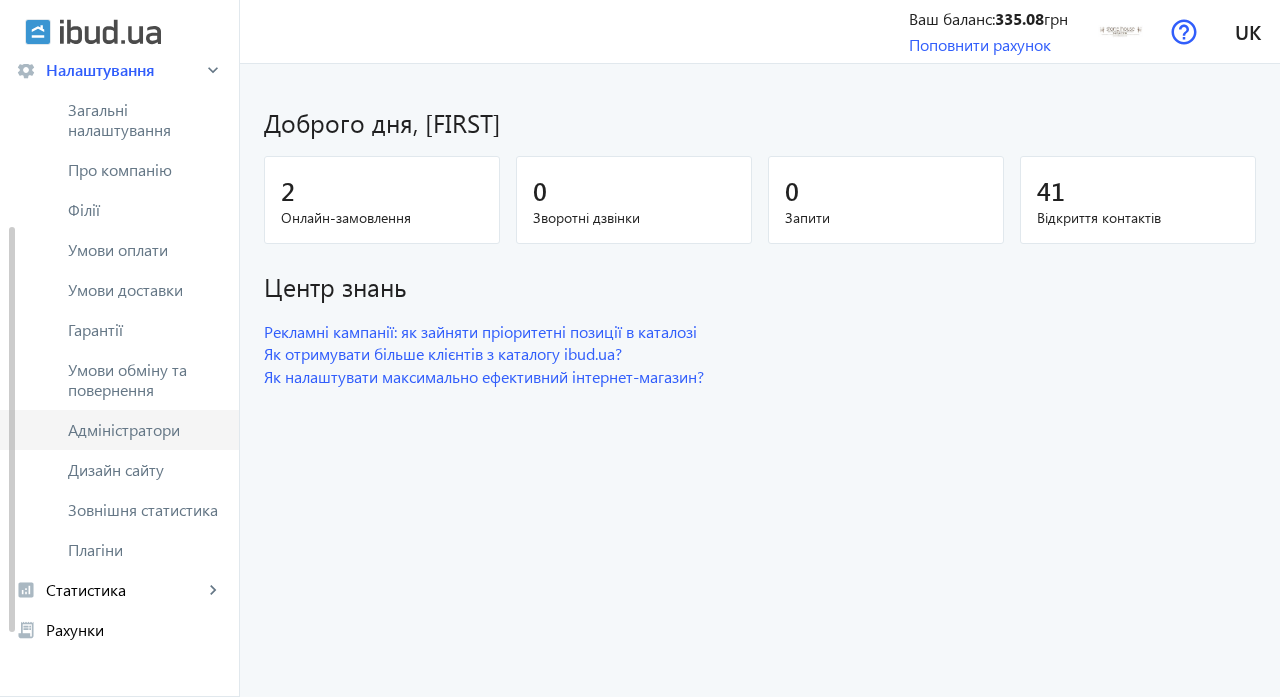 click on "Адміністратори" 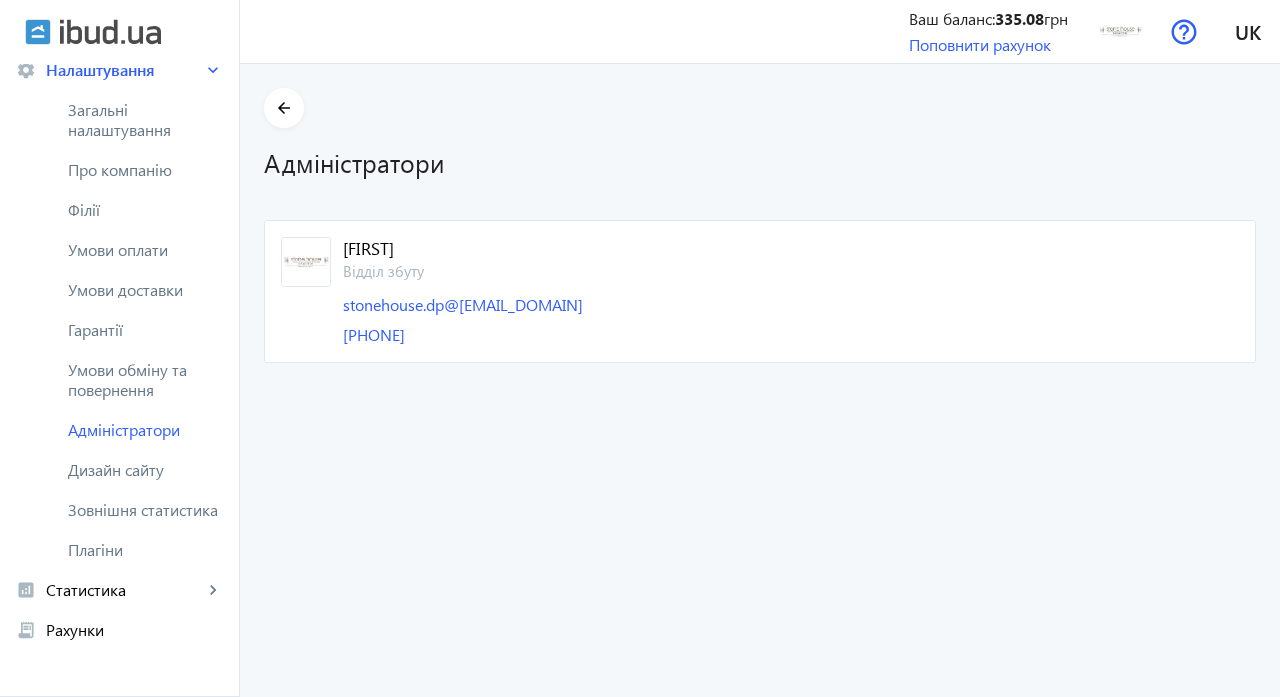 scroll, scrollTop: 0, scrollLeft: 0, axis: both 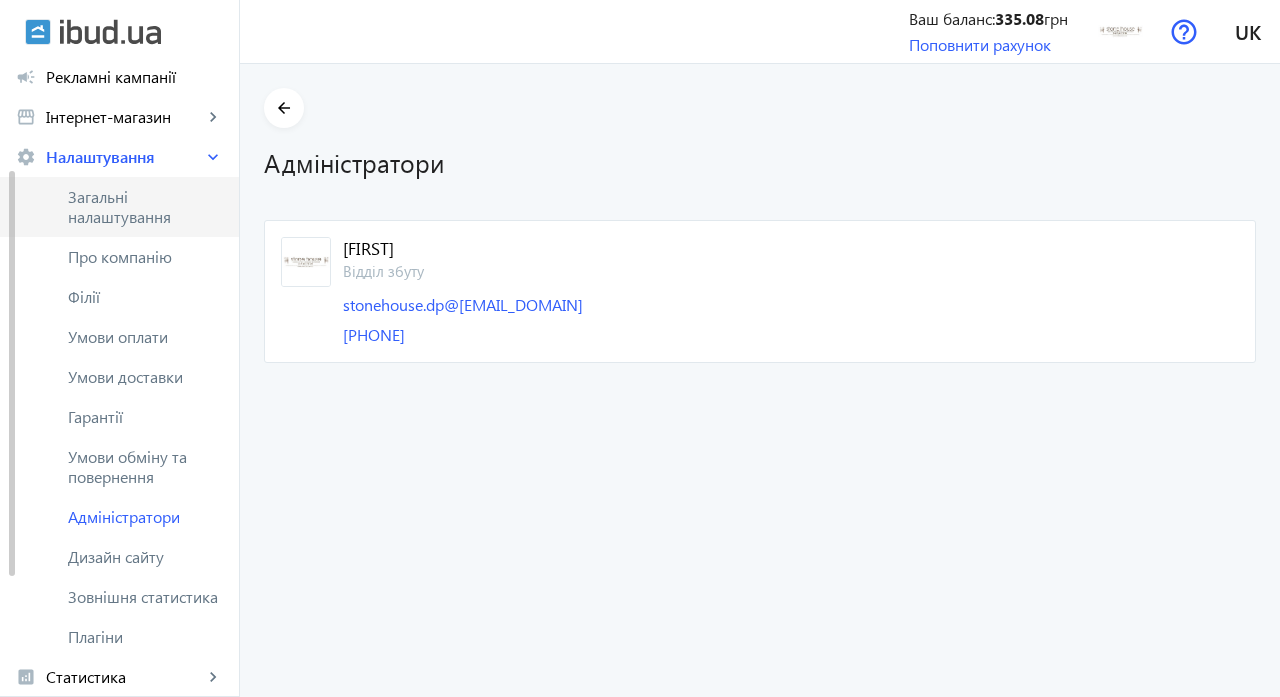 click on "Загальні налаштування" 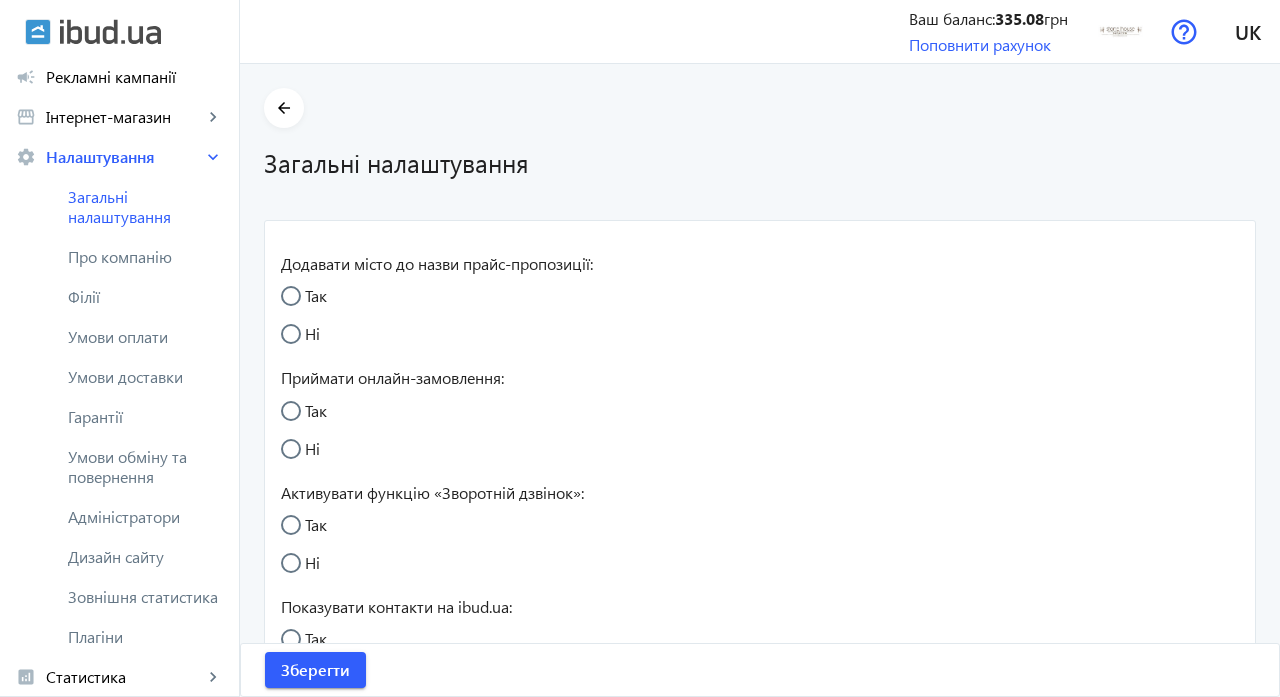radio on "true" 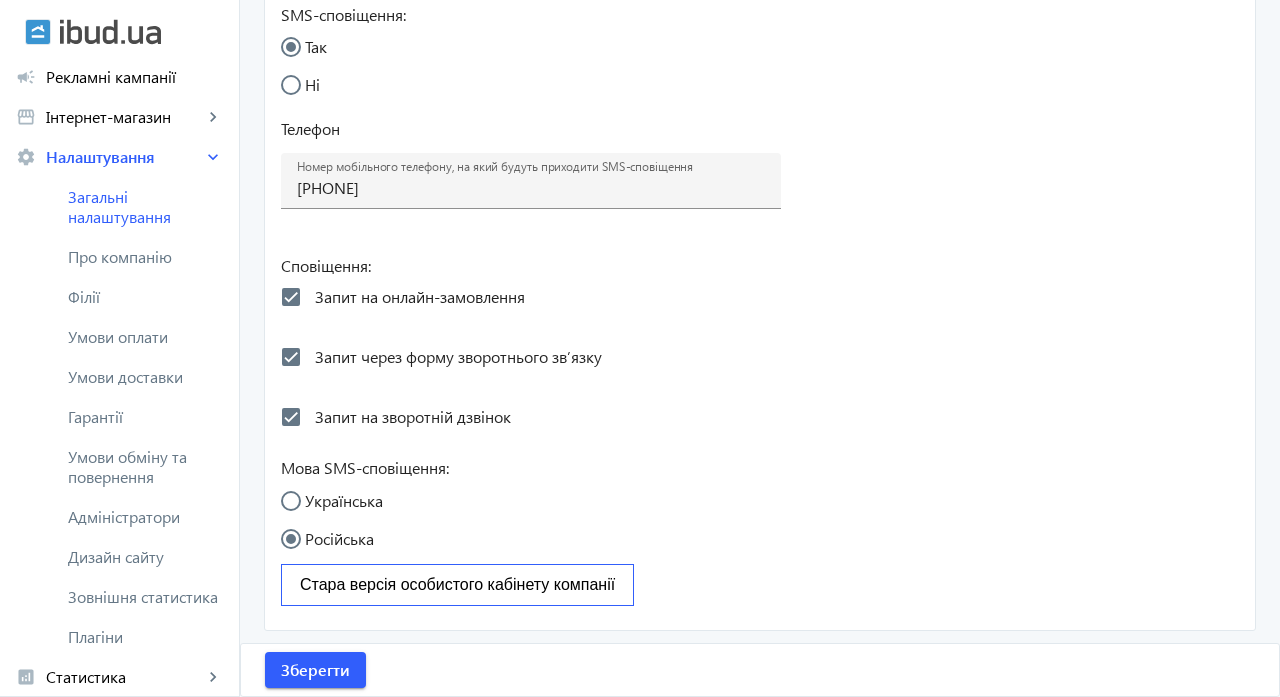 scroll, scrollTop: 933, scrollLeft: 0, axis: vertical 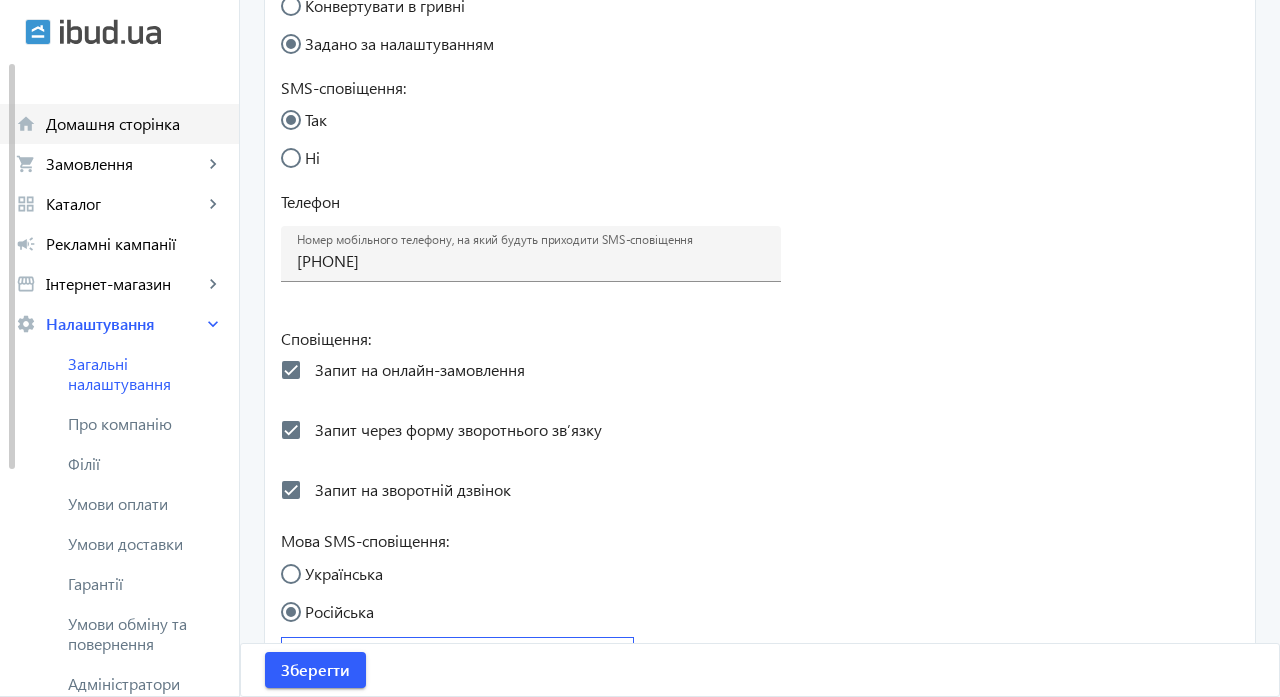 click on "Домашня сторінка" at bounding box center [134, 124] 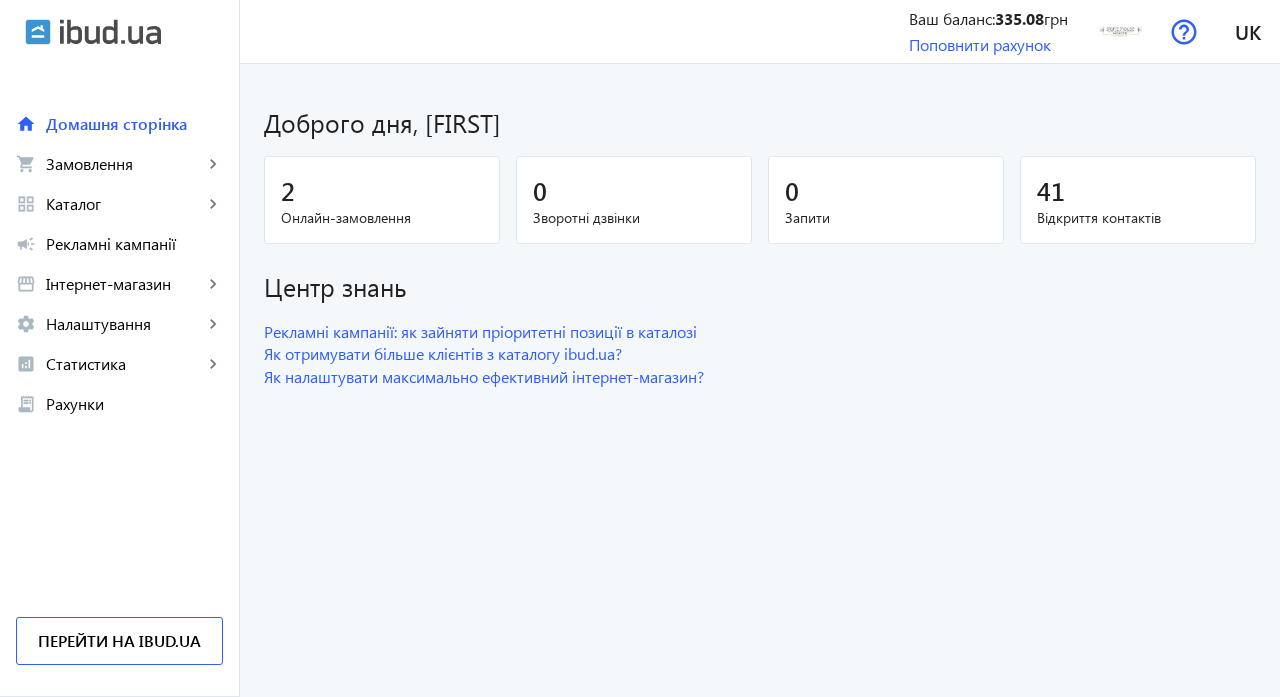 scroll, scrollTop: 0, scrollLeft: 0, axis: both 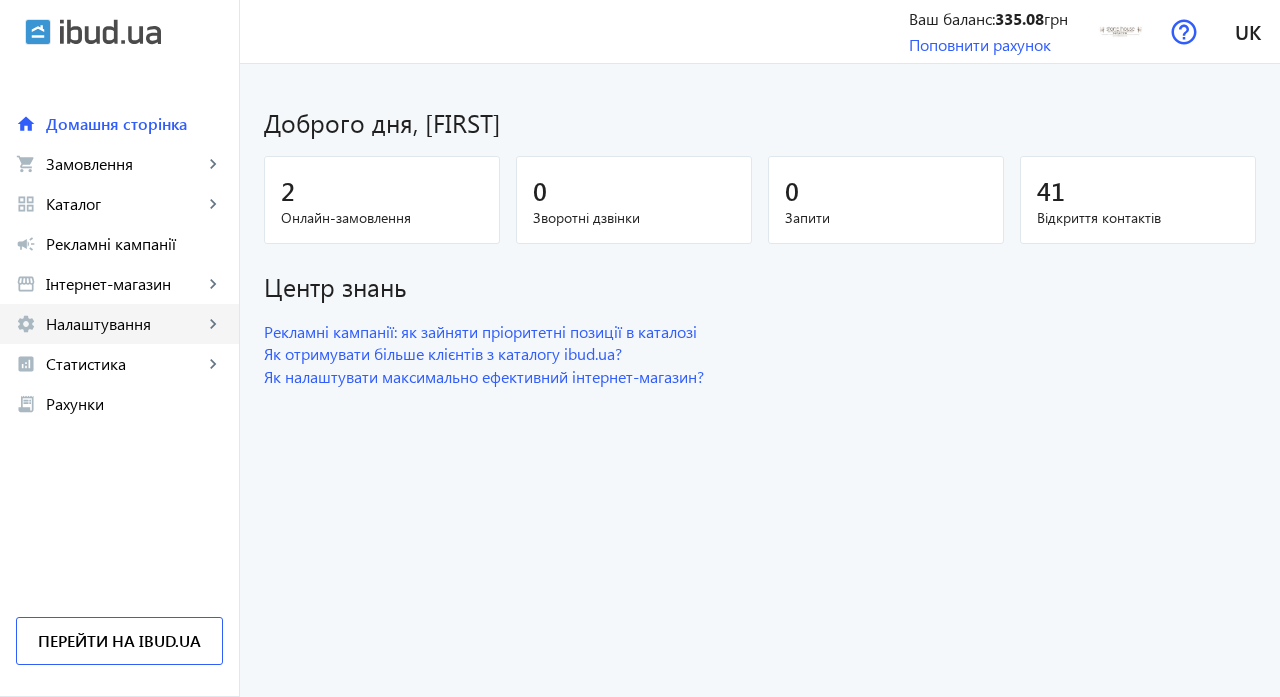 click on "Налаштування" 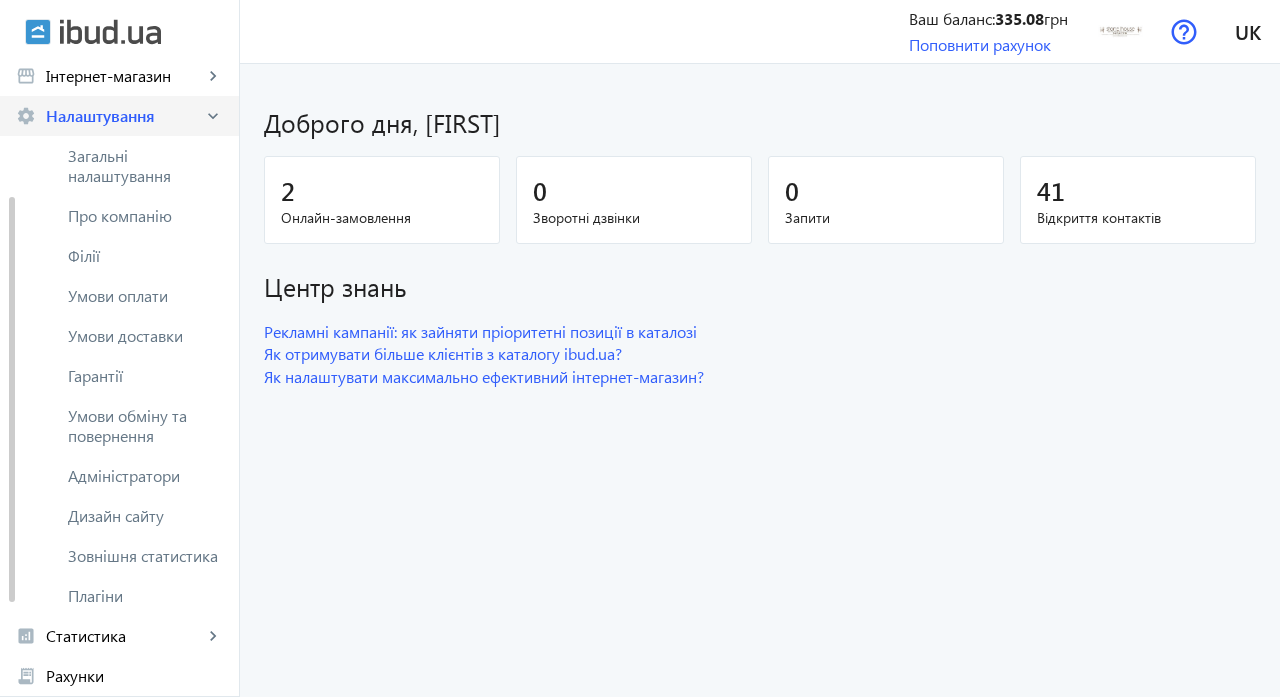 scroll 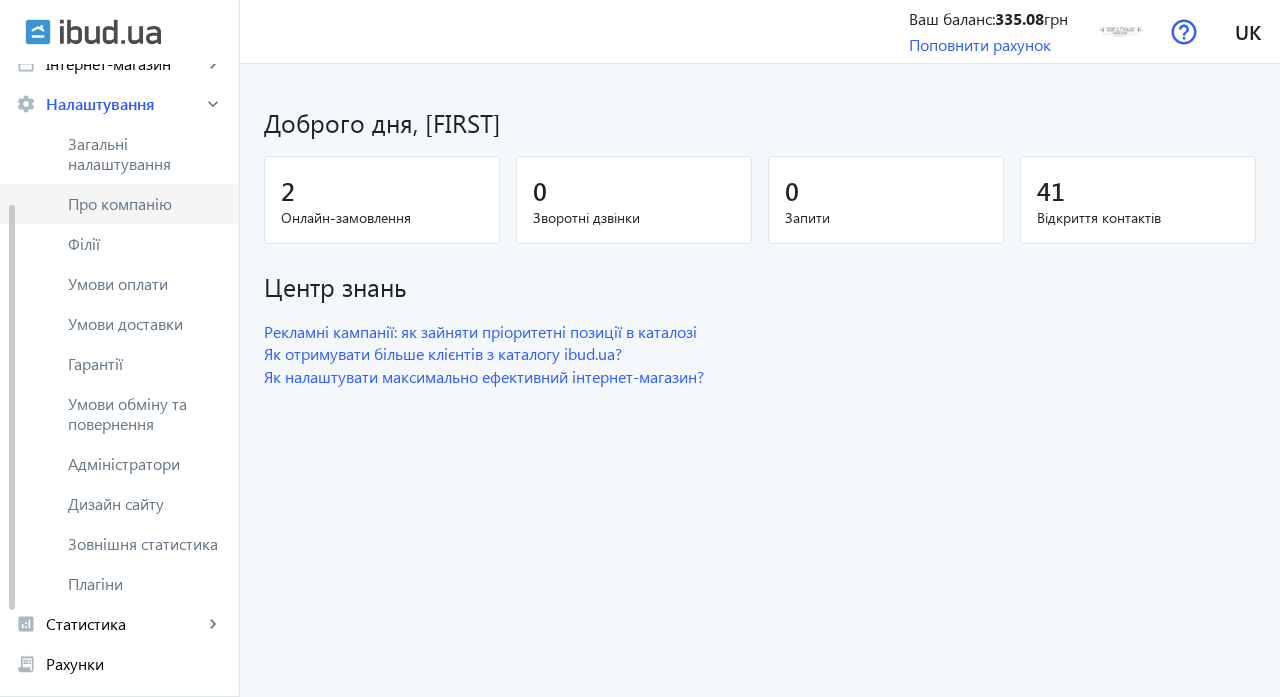 click on "Про компанію" 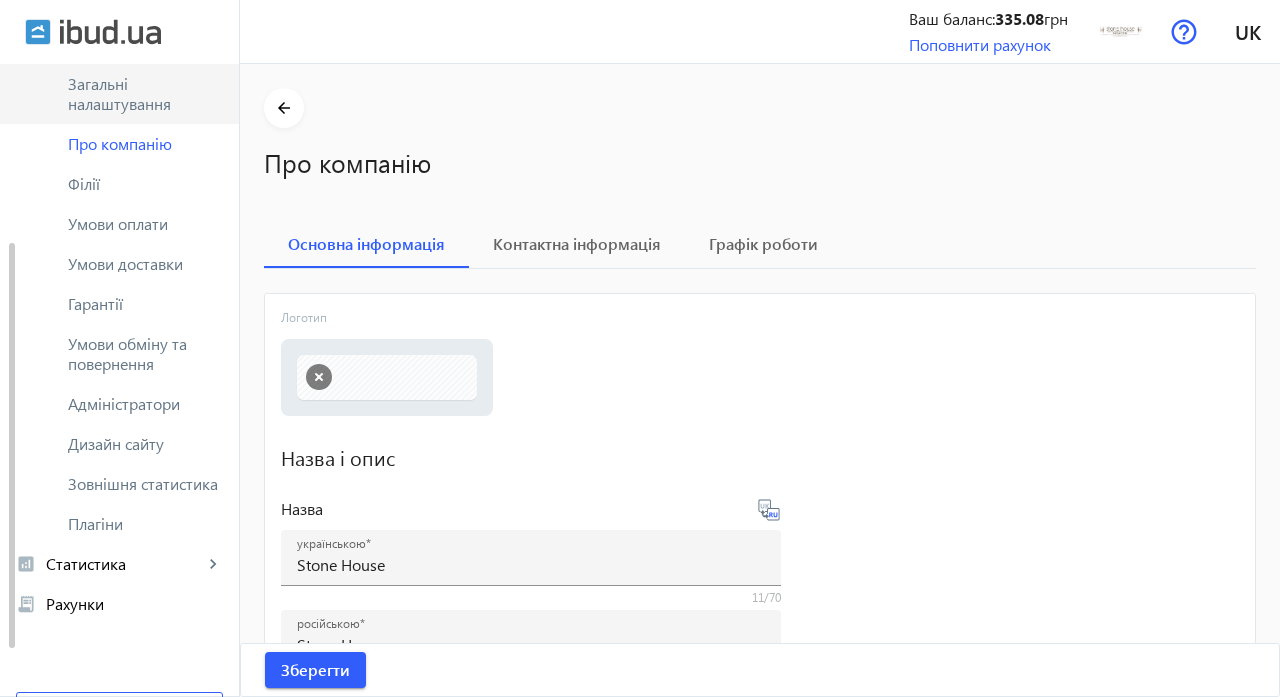 click on "Загальні налаштування" 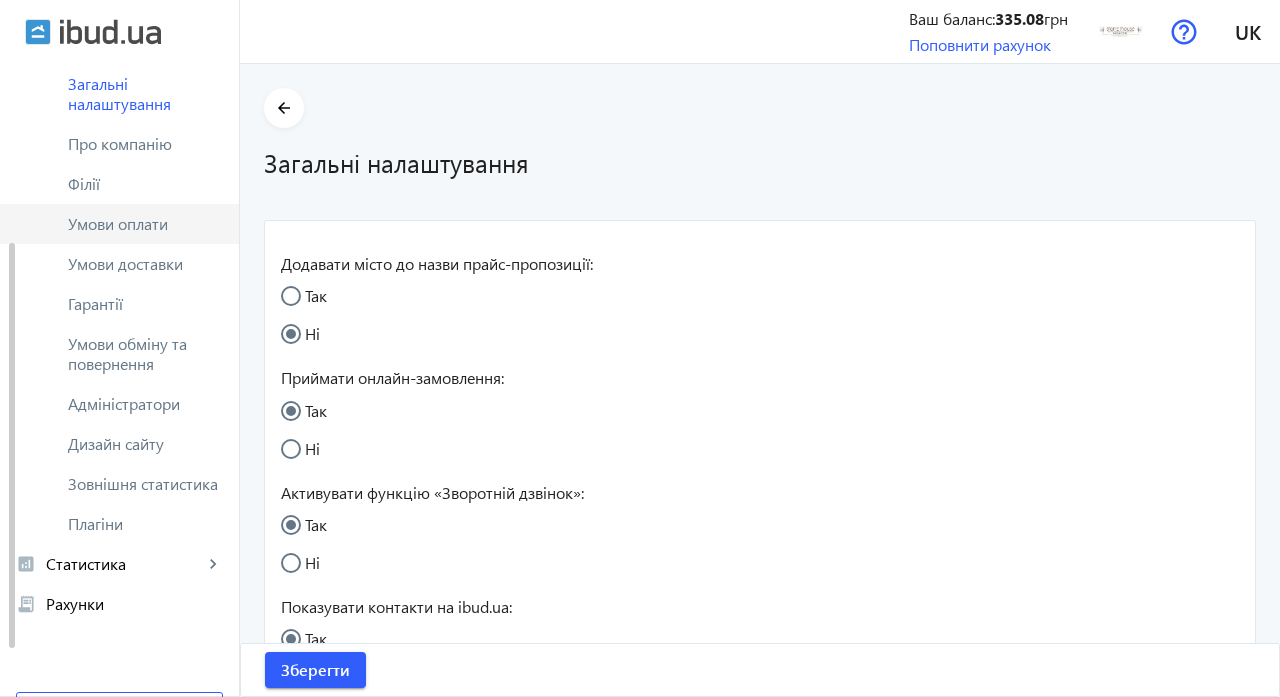 click on "Умови оплати" 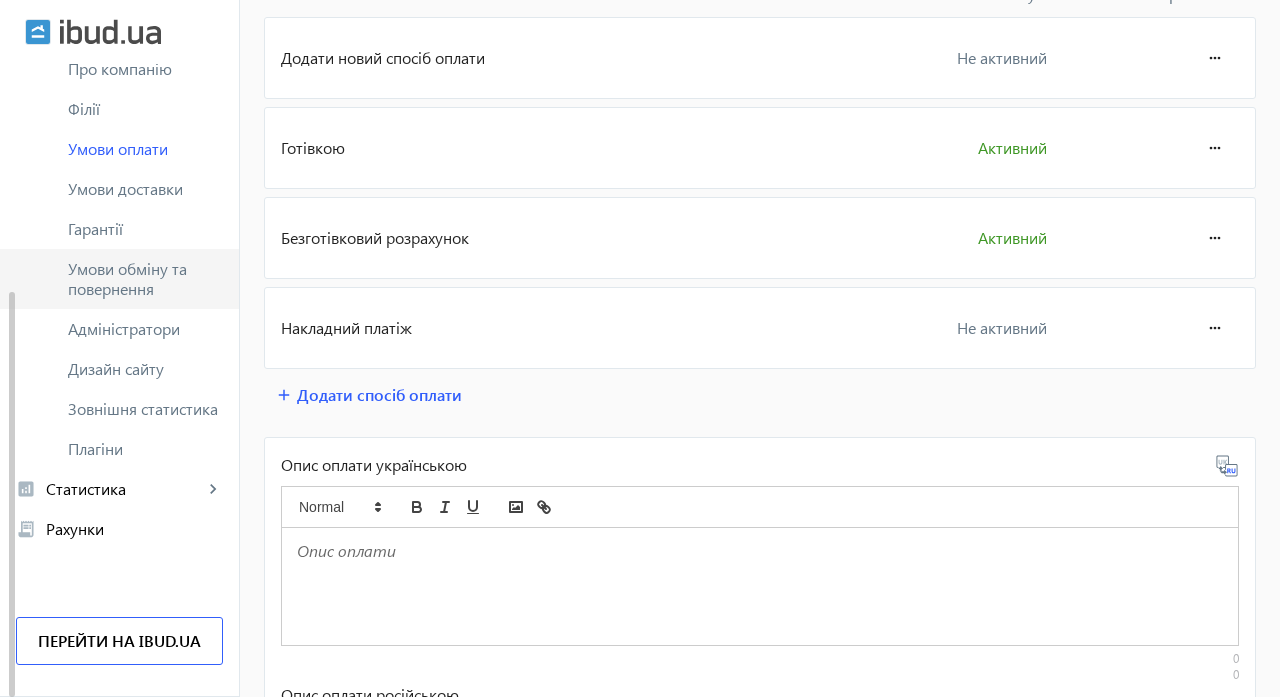 click on "Умови обміну та повернення" 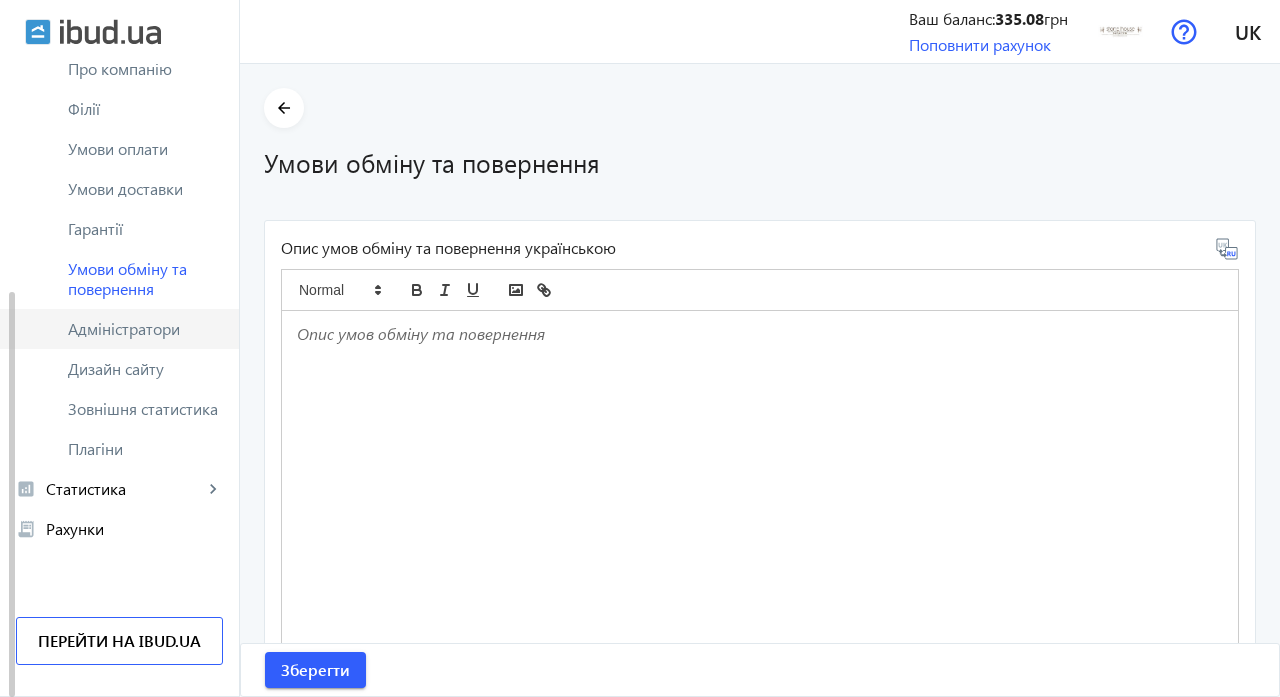 click on "Адміністратори" 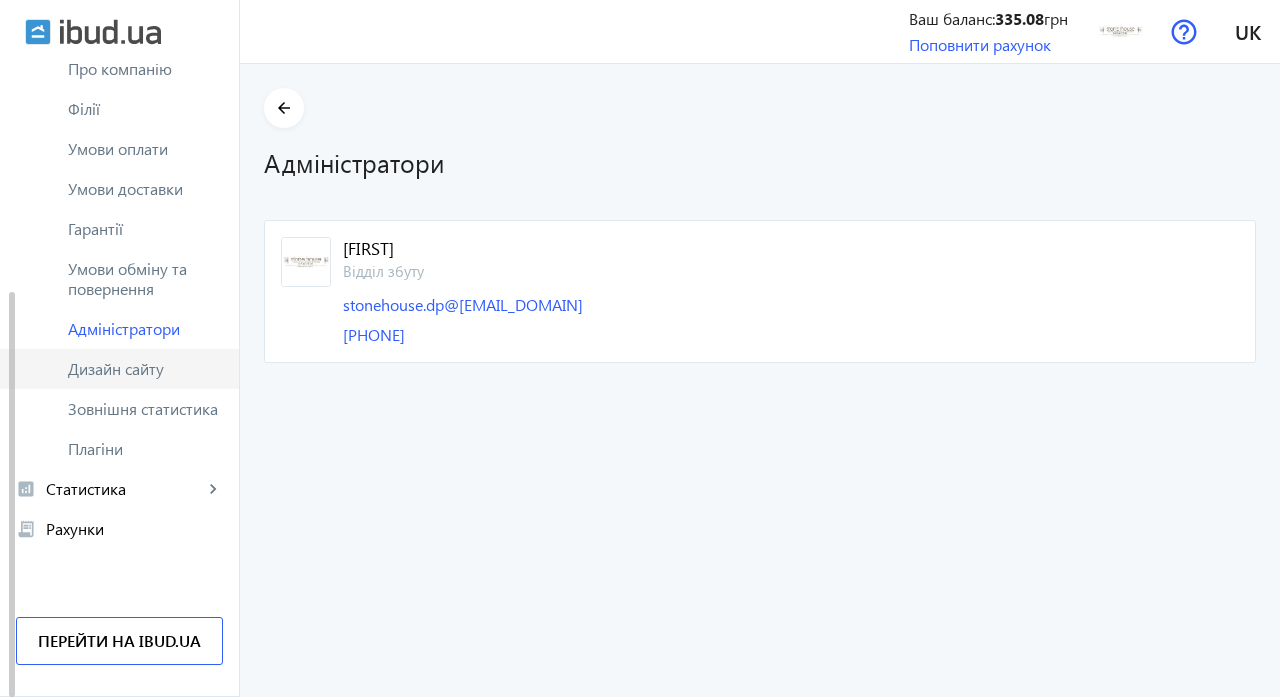 click on "Дизайн сайту" 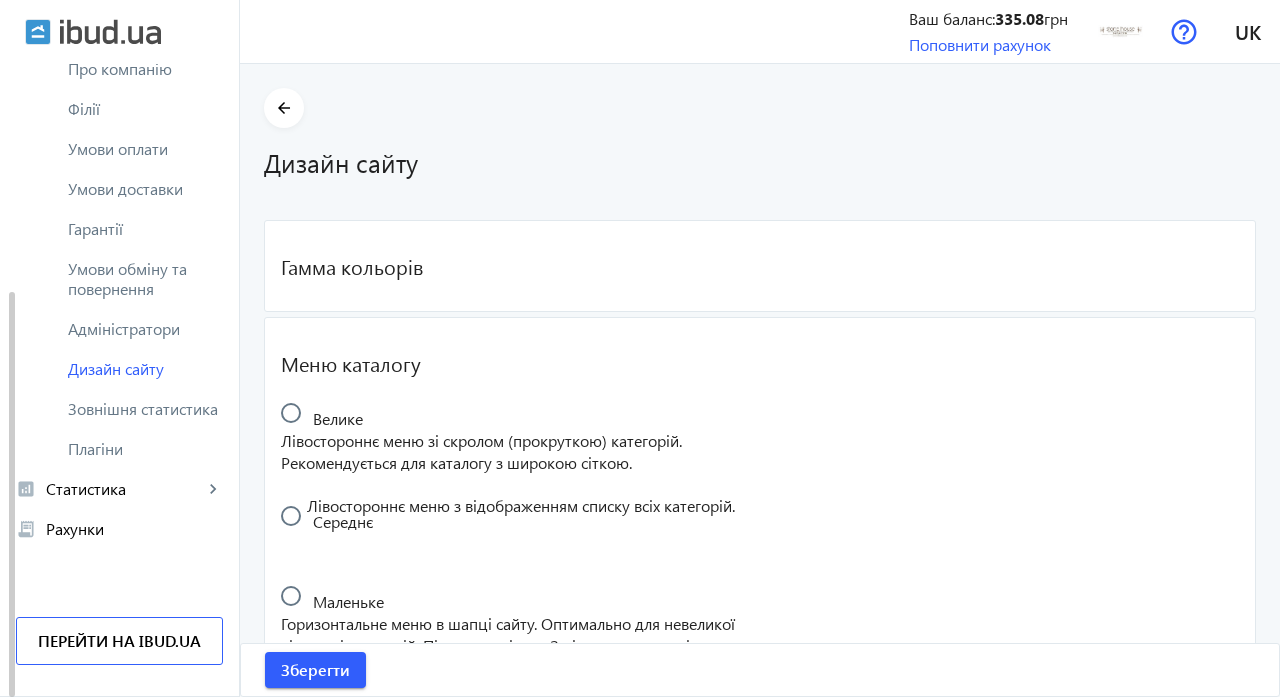 radio on "true" 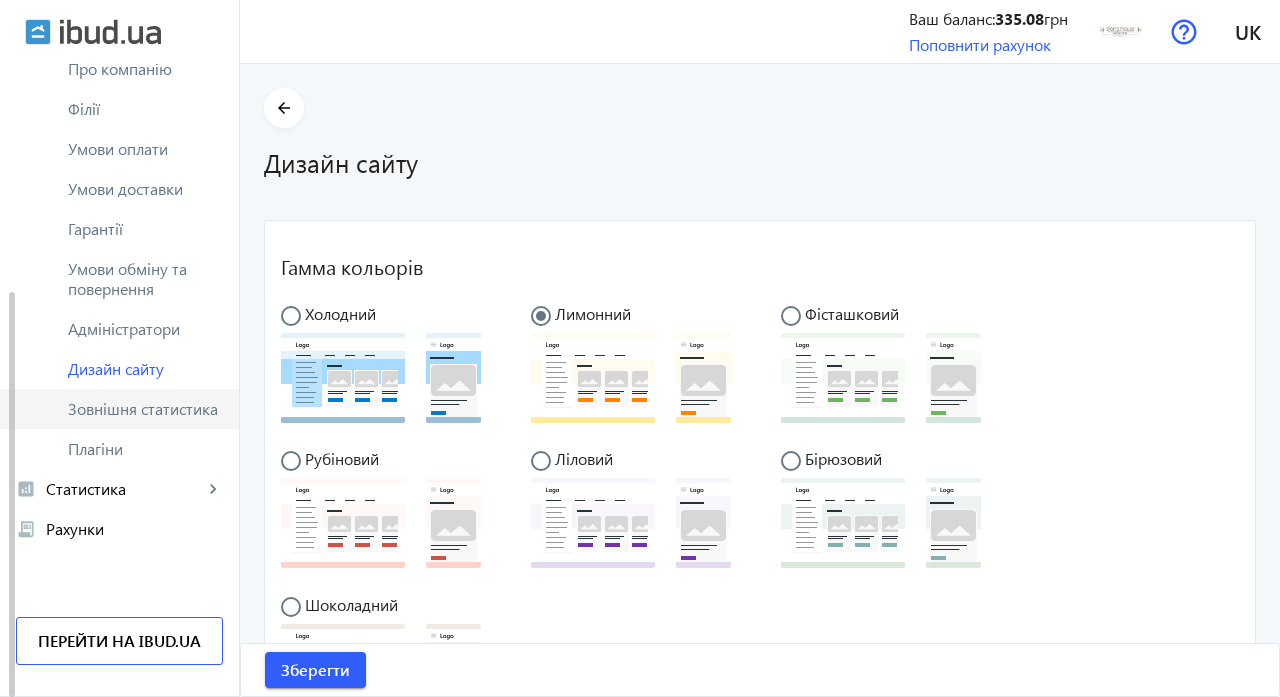 click on "Зовнішня статистика" 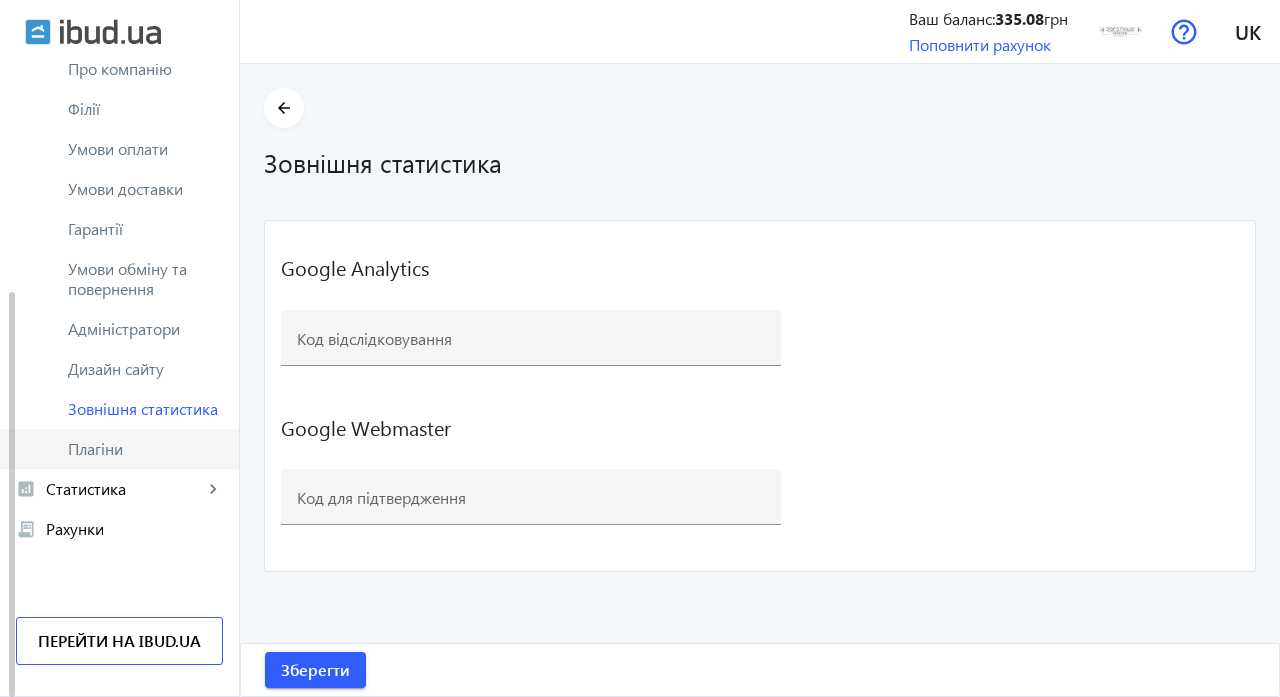 click on "Плагіни" 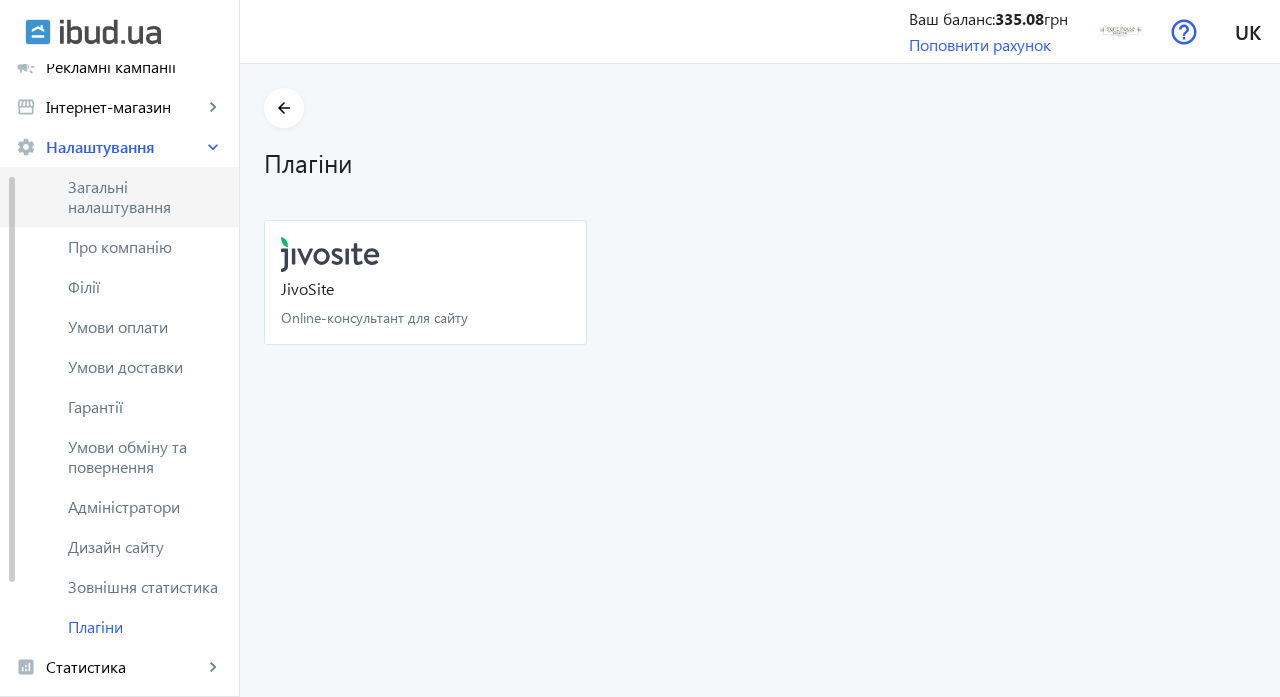 click on "Загальні налаштування" 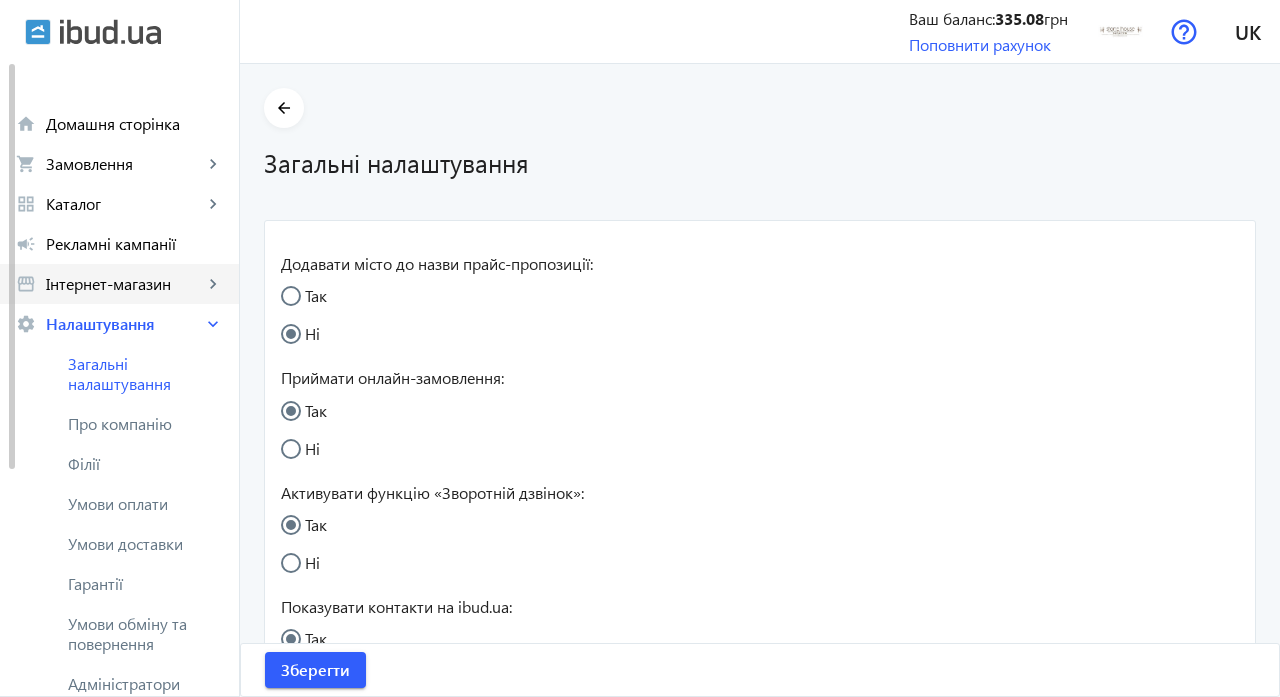 click on "Інтернет-магазин" 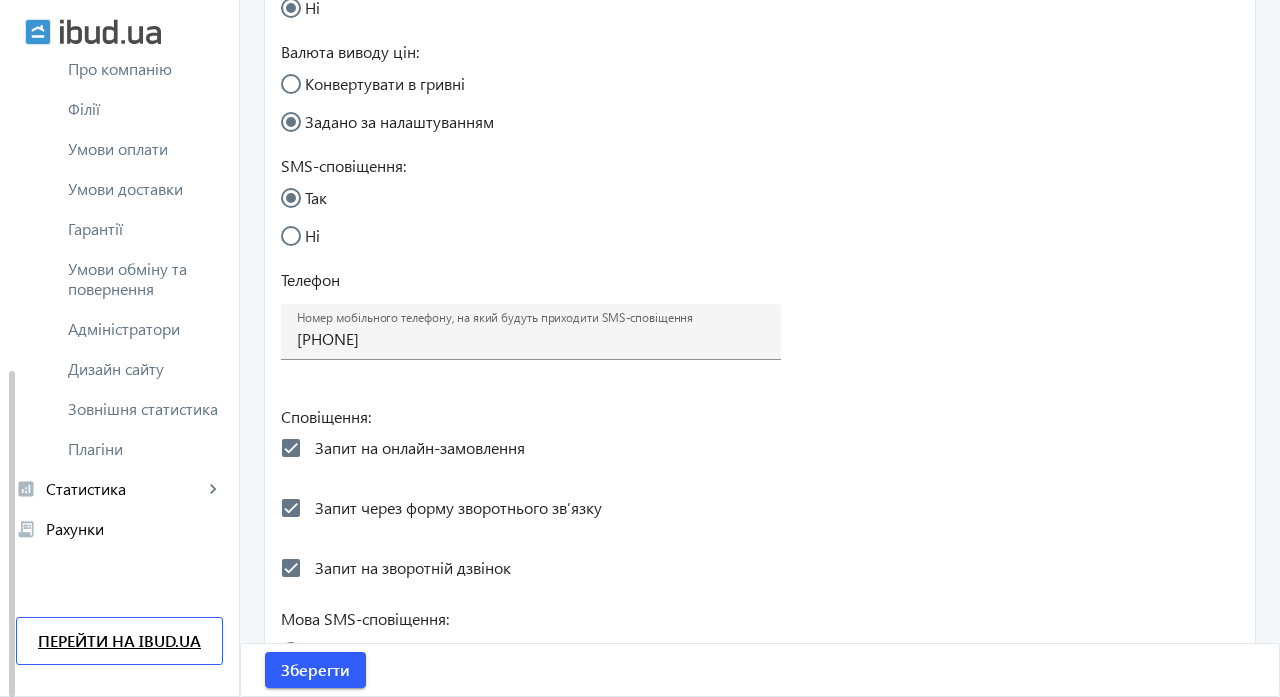 click on "Перейти на ibud.ua" 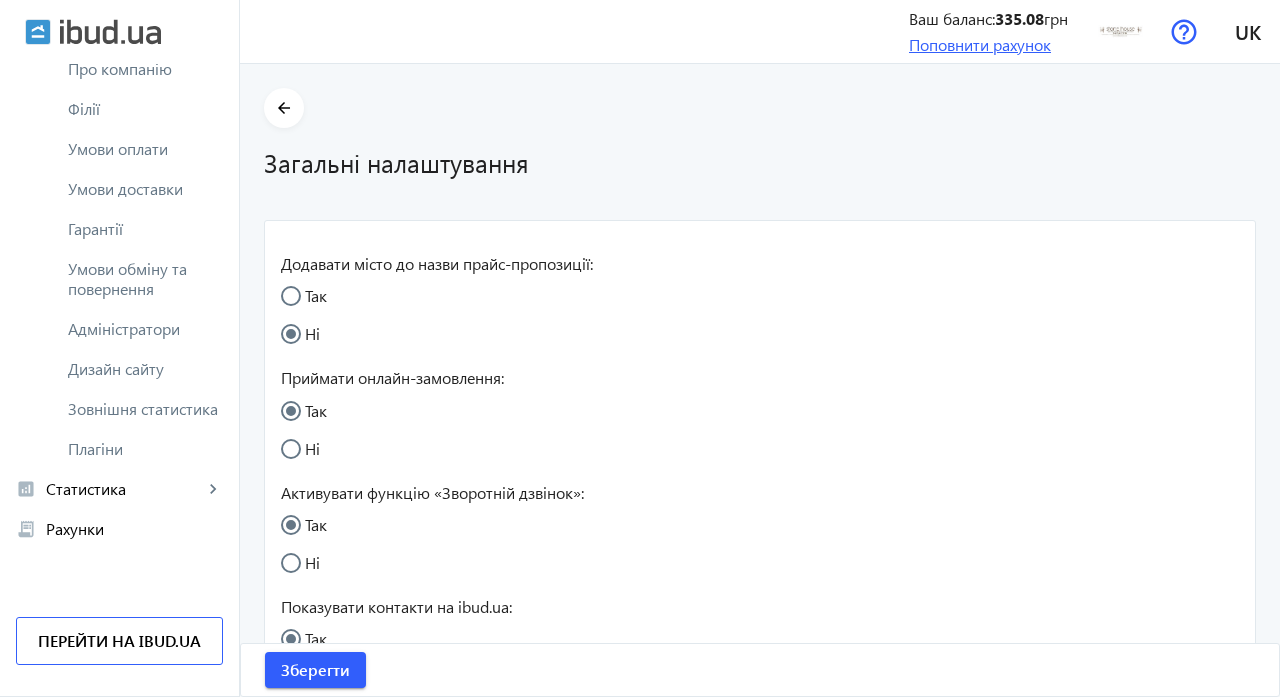 click on "Поповнити рахунок" 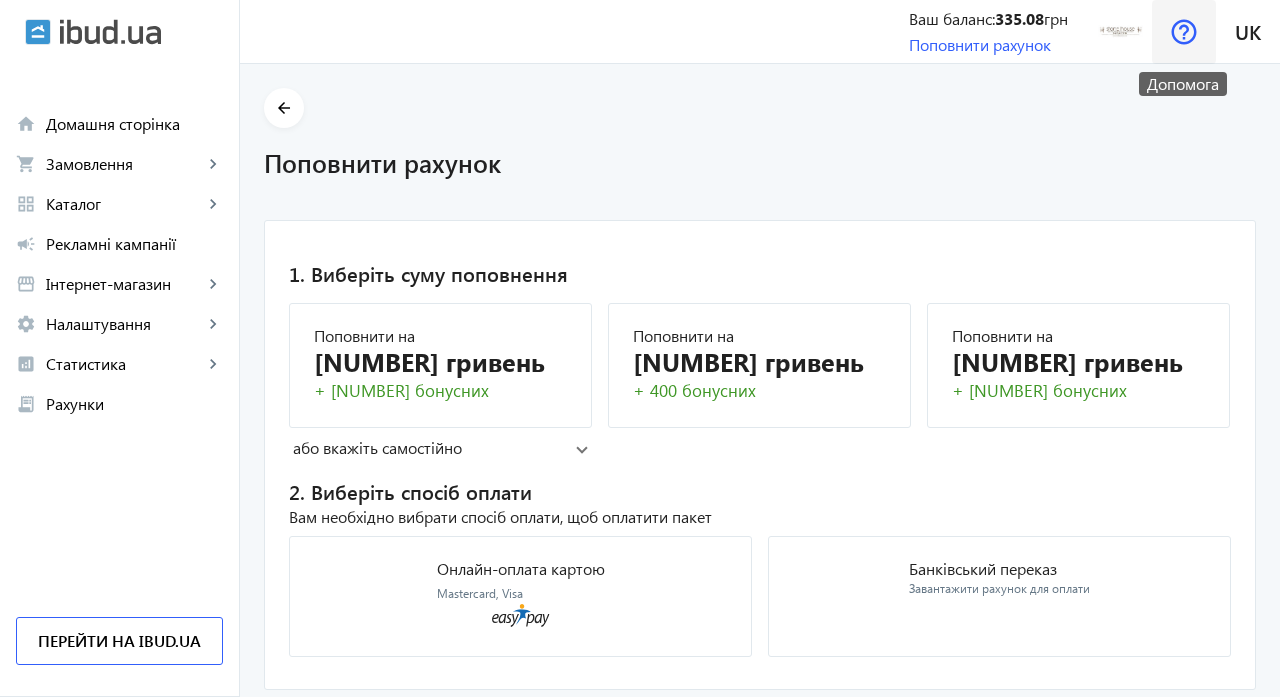click 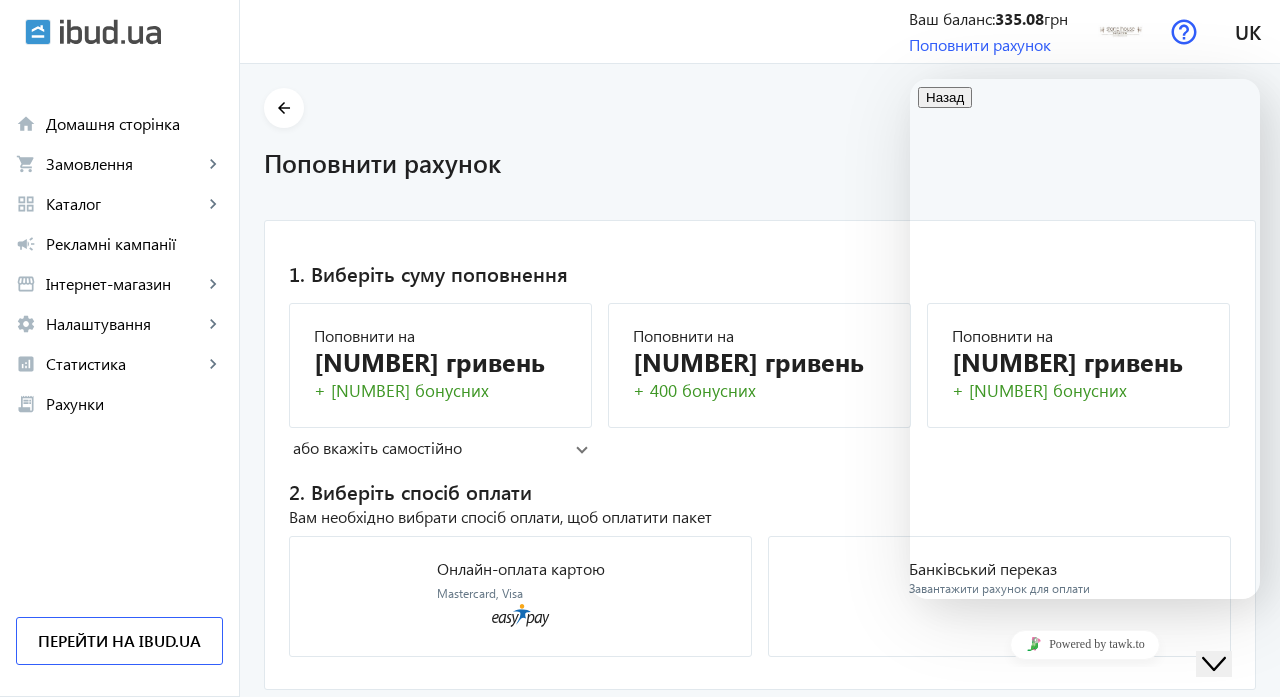 click on "Поповнити рахунок" 